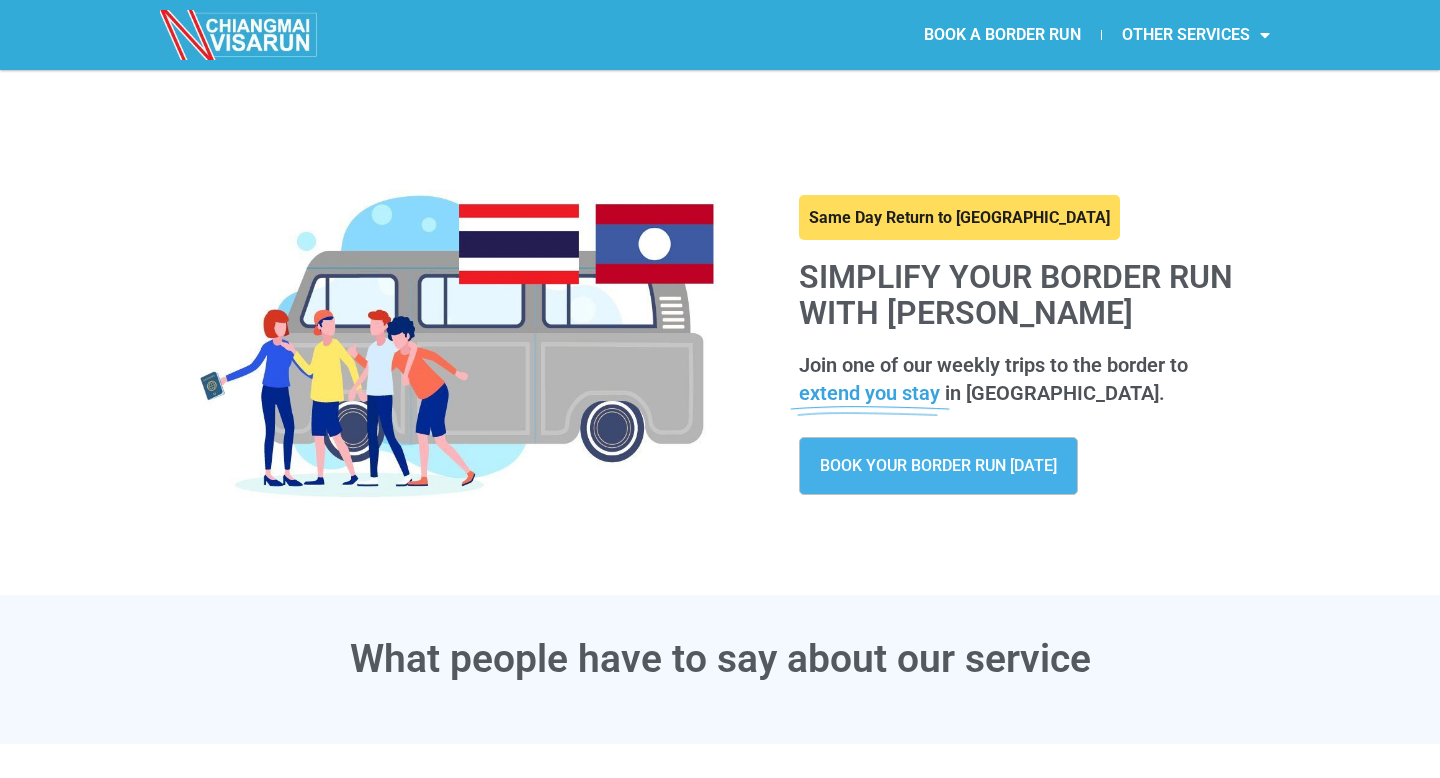 scroll, scrollTop: 0, scrollLeft: 0, axis: both 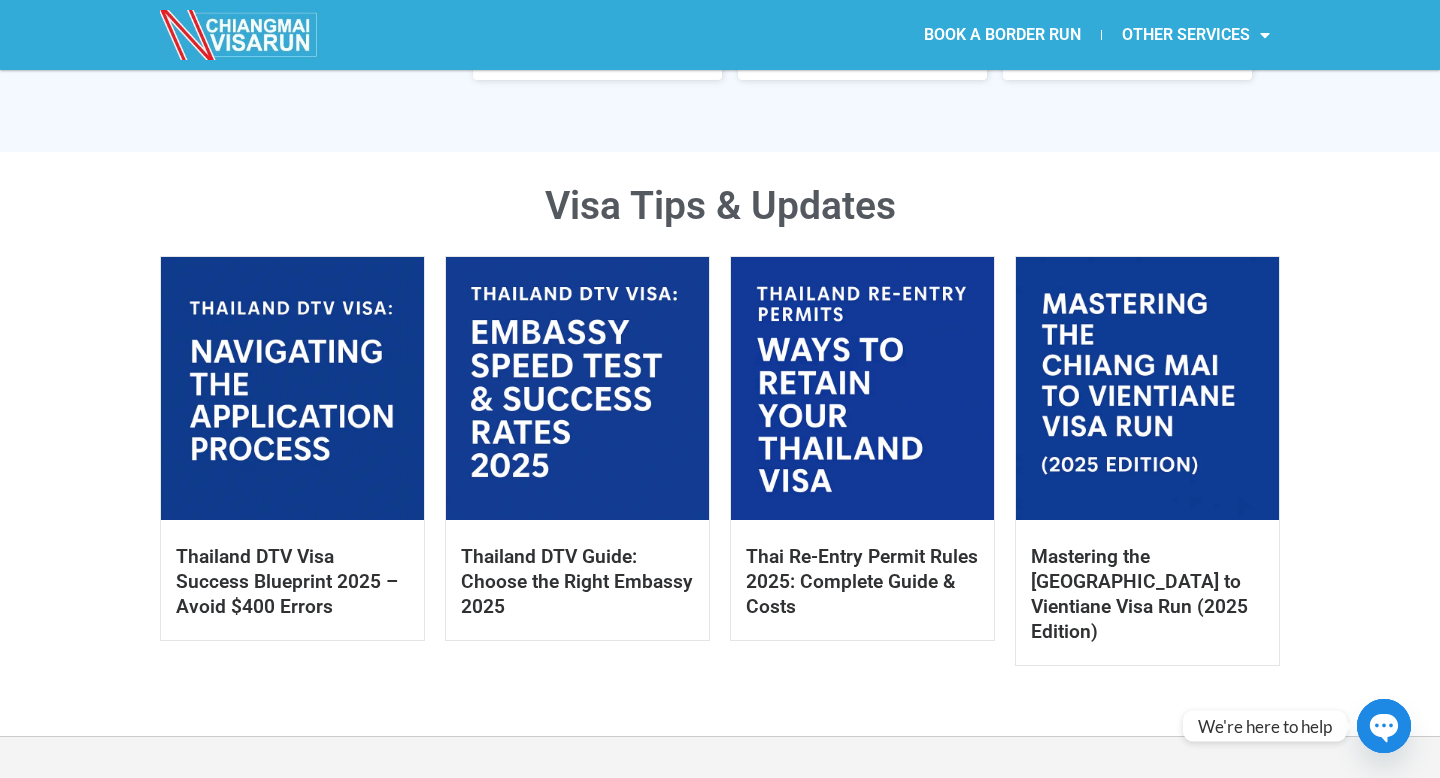 click at bounding box center [577, 388] 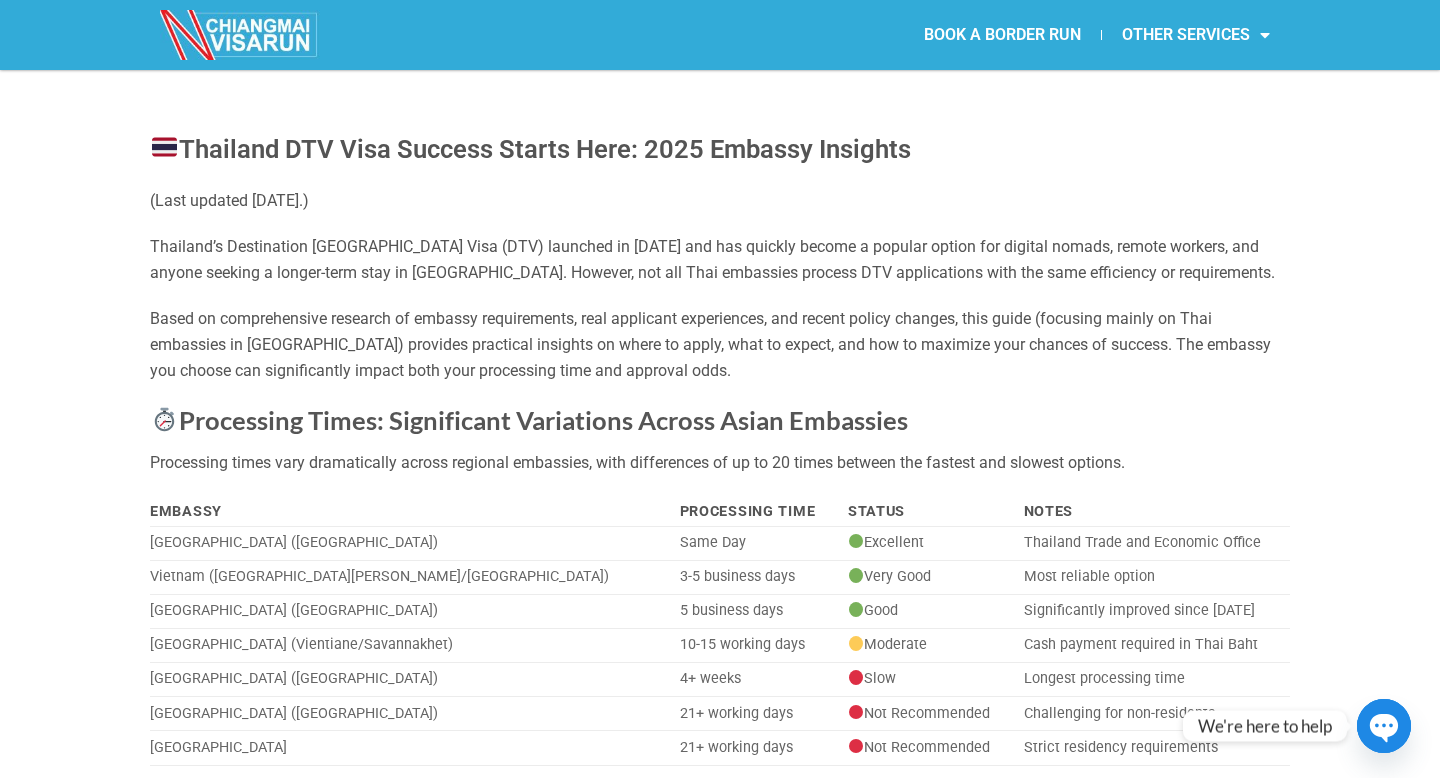 scroll, scrollTop: 0, scrollLeft: 0, axis: both 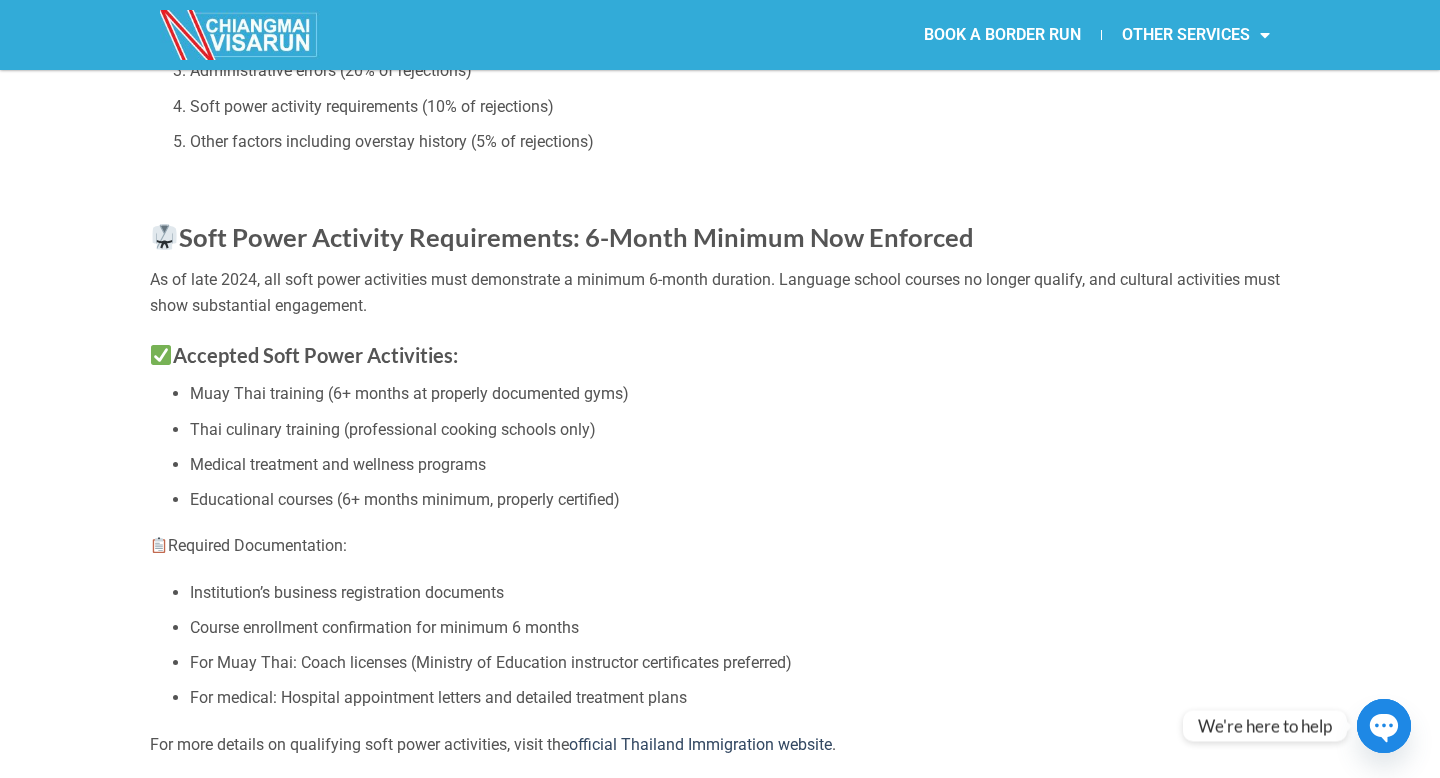 click on "Medical treatment and wellness programs" at bounding box center (740, 465) 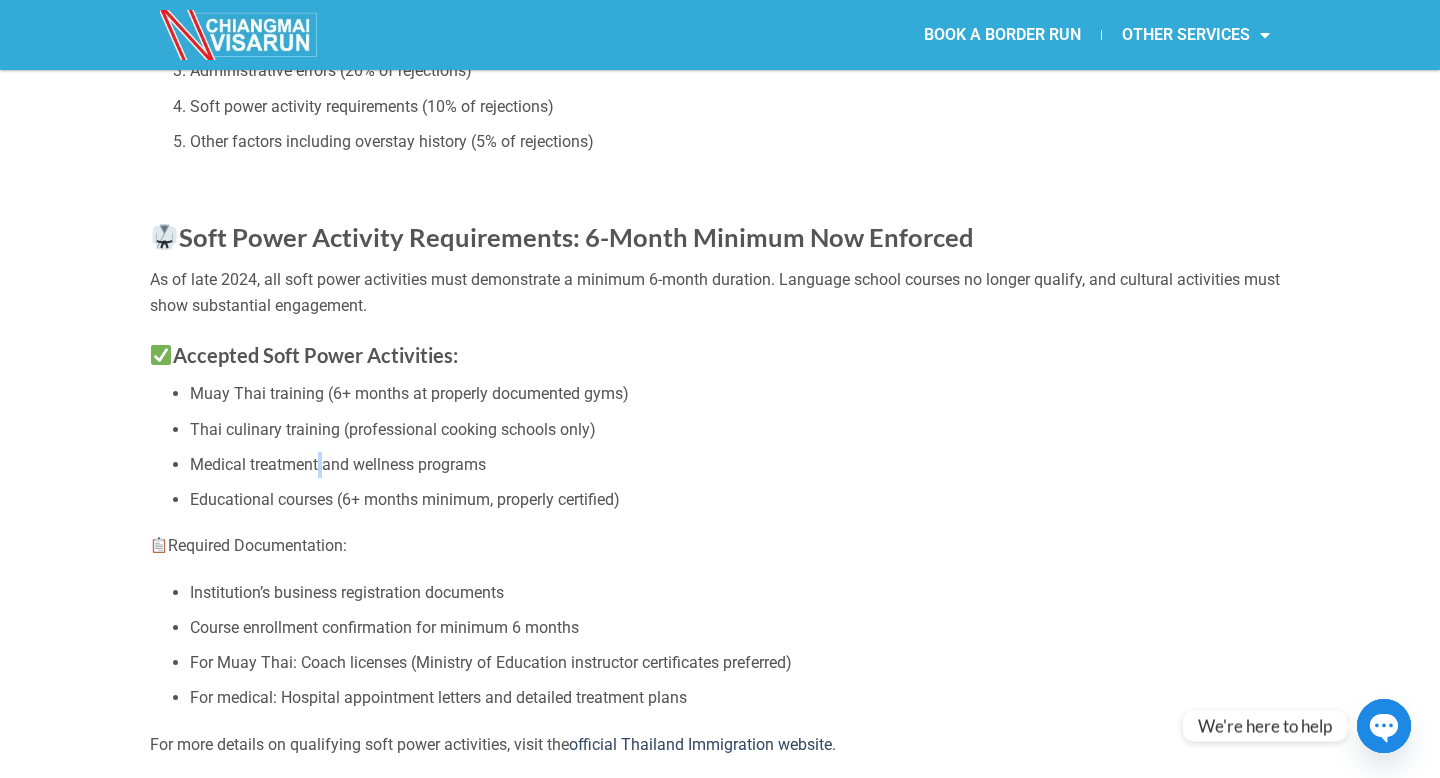 click on "Medical treatment and wellness programs" at bounding box center [740, 465] 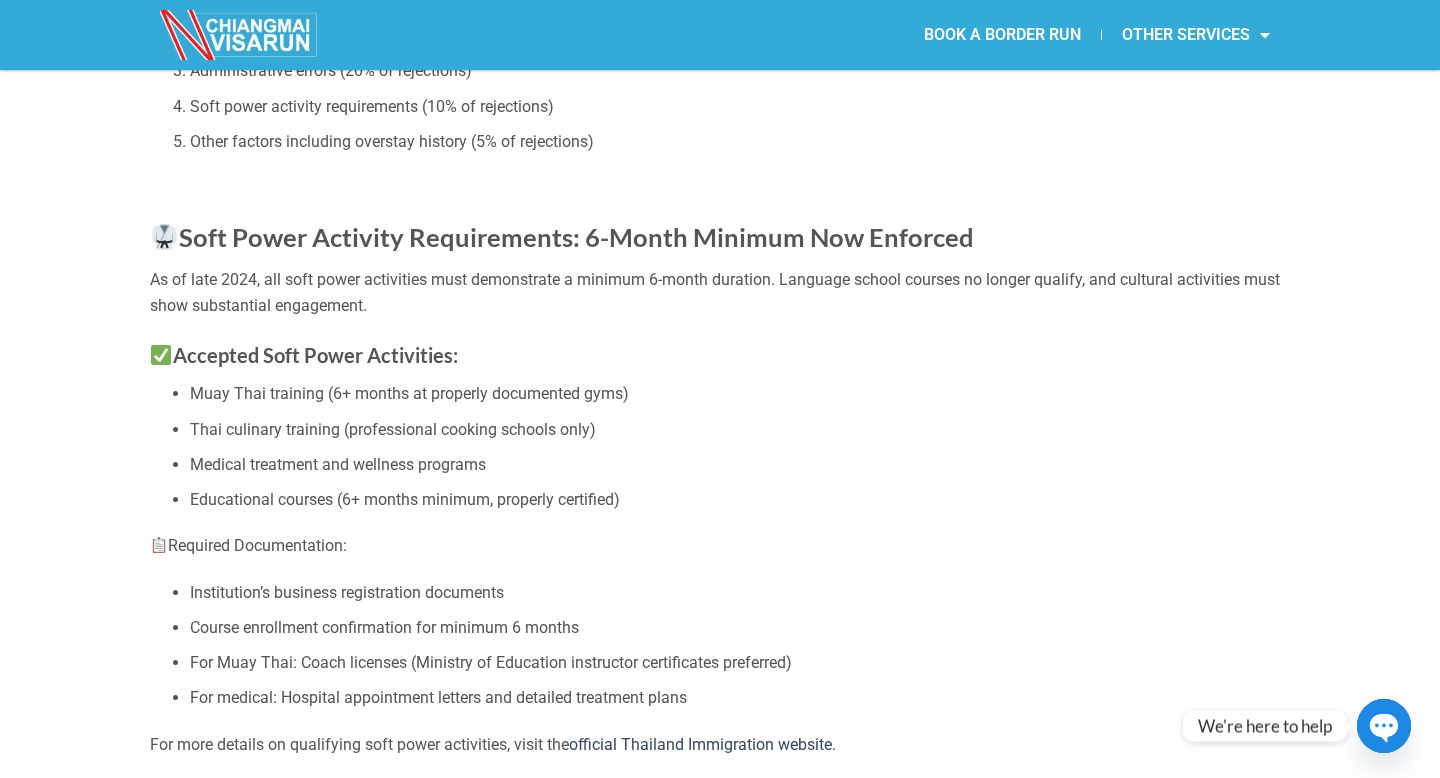 click on "Medical treatment and wellness programs" at bounding box center (740, 465) 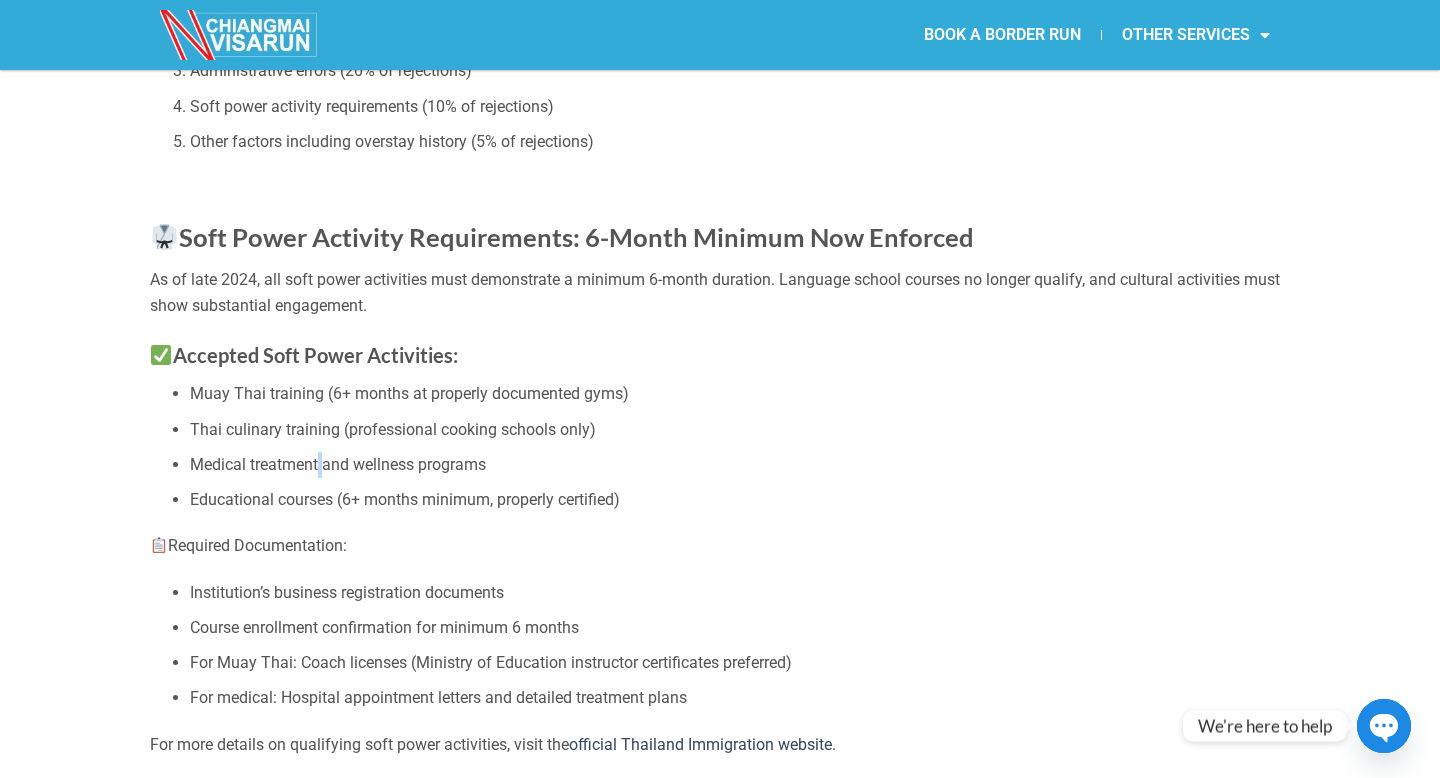 click on "Medical treatment and wellness programs" at bounding box center (740, 465) 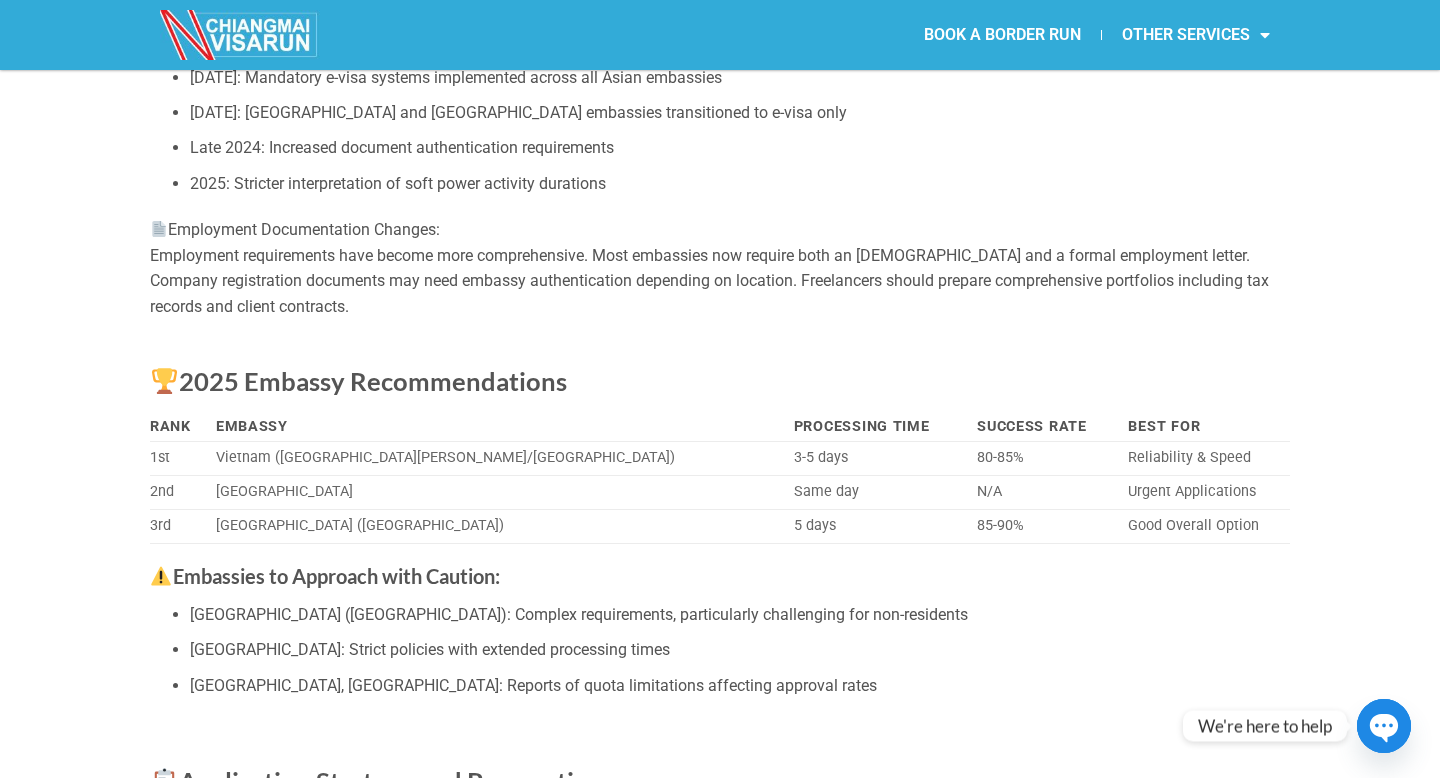 scroll, scrollTop: 3884, scrollLeft: 0, axis: vertical 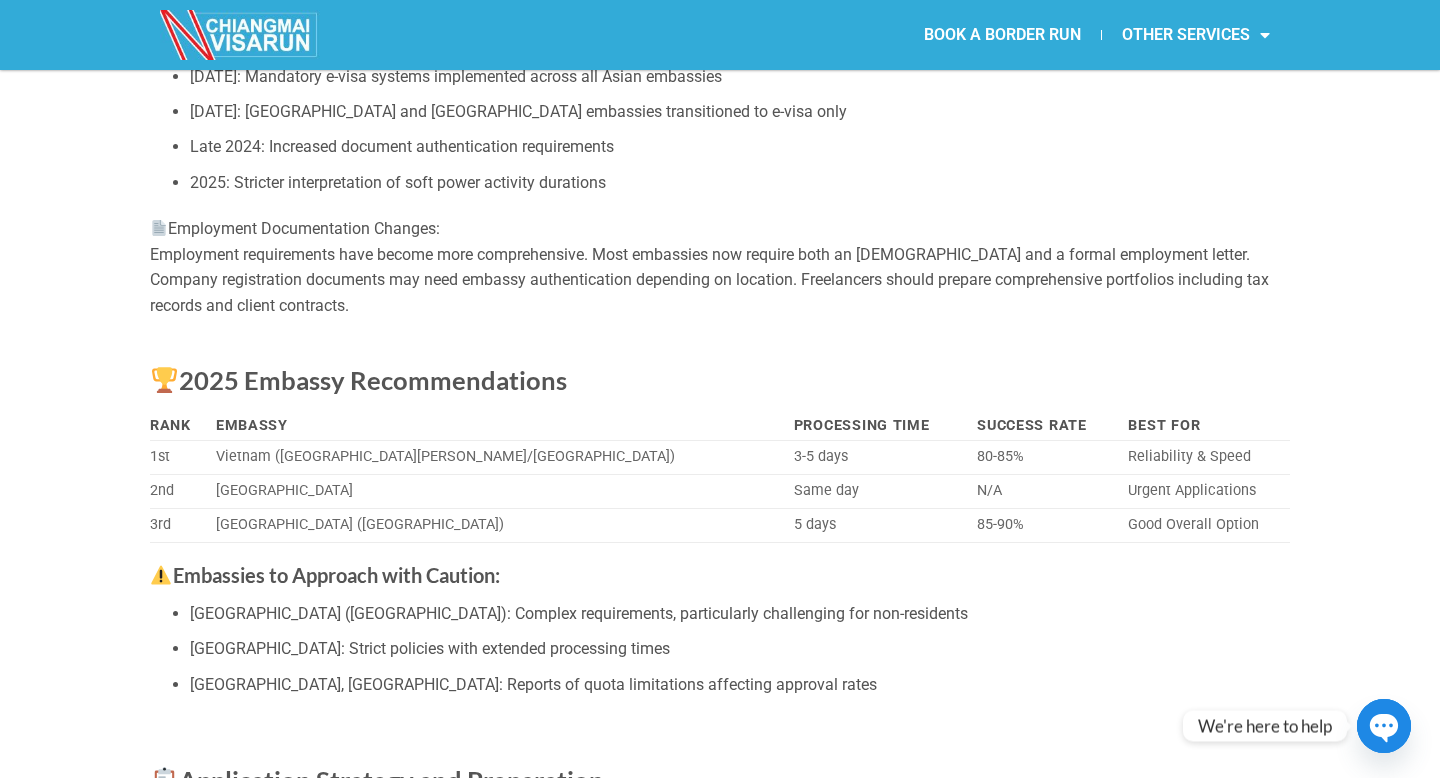 click on "Employment Documentation Changes: Employment requirements have become more comprehensive. Most embassies now require both an employment contract and a formal employment letter. Company registration documents may need embassy authentication depending on location. Freelancers should prepare comprehensive portfolios including tax records and client contracts." at bounding box center (720, 267) 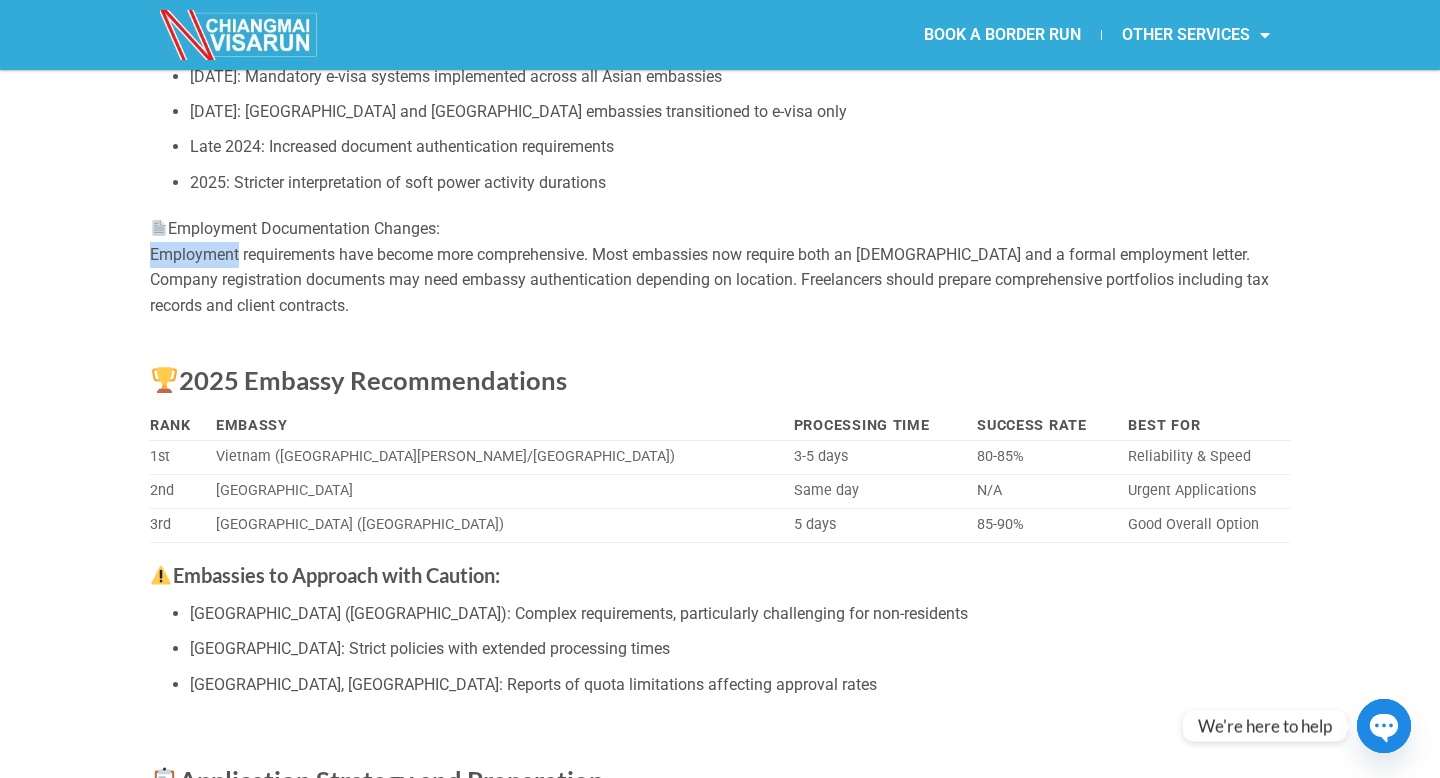 click on "Employment Documentation Changes: Employment requirements have become more comprehensive. Most embassies now require both an employment contract and a formal employment letter. Company registration documents may need embassy authentication depending on location. Freelancers should prepare comprehensive portfolios including tax records and client contracts." at bounding box center (720, 267) 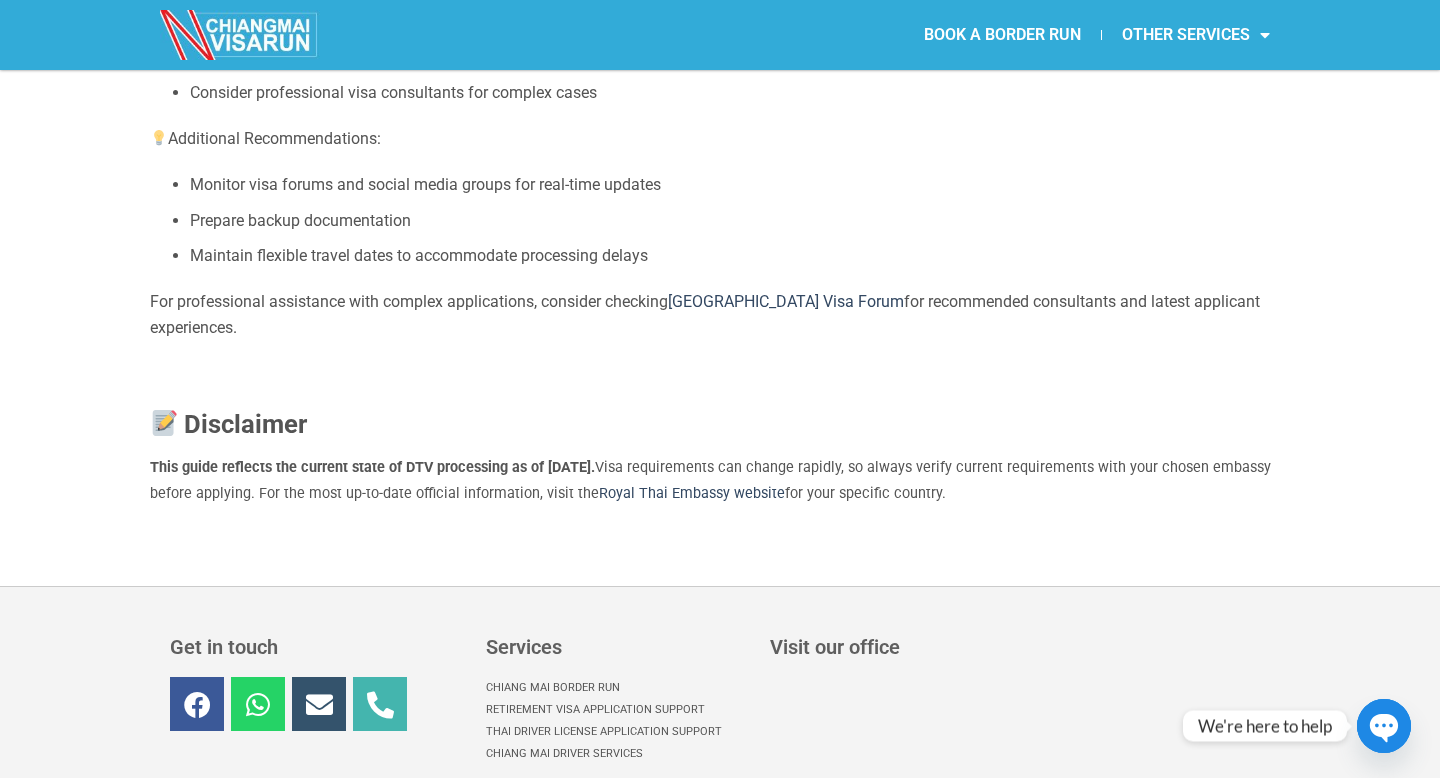 scroll, scrollTop: 5071, scrollLeft: 0, axis: vertical 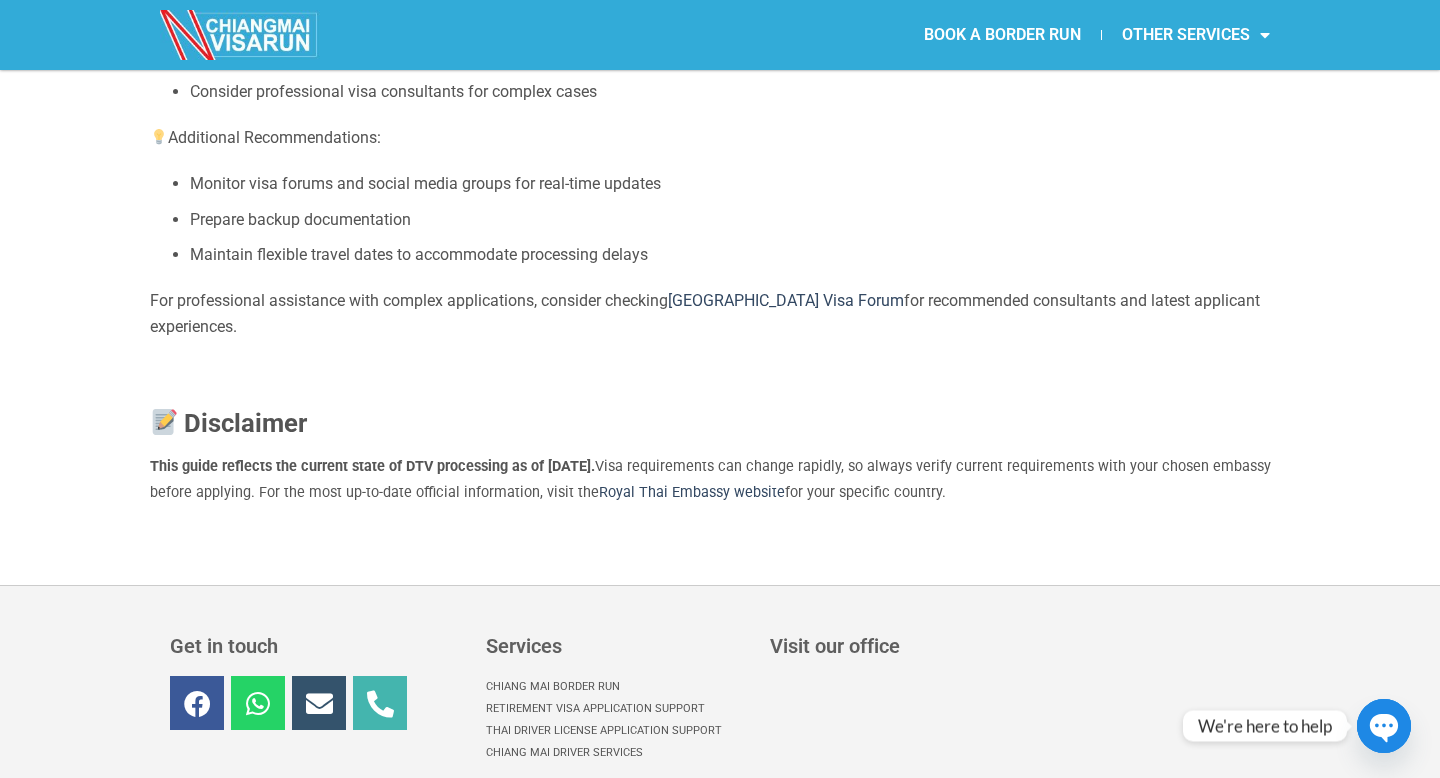 click on "Chiang Mai Border Run" 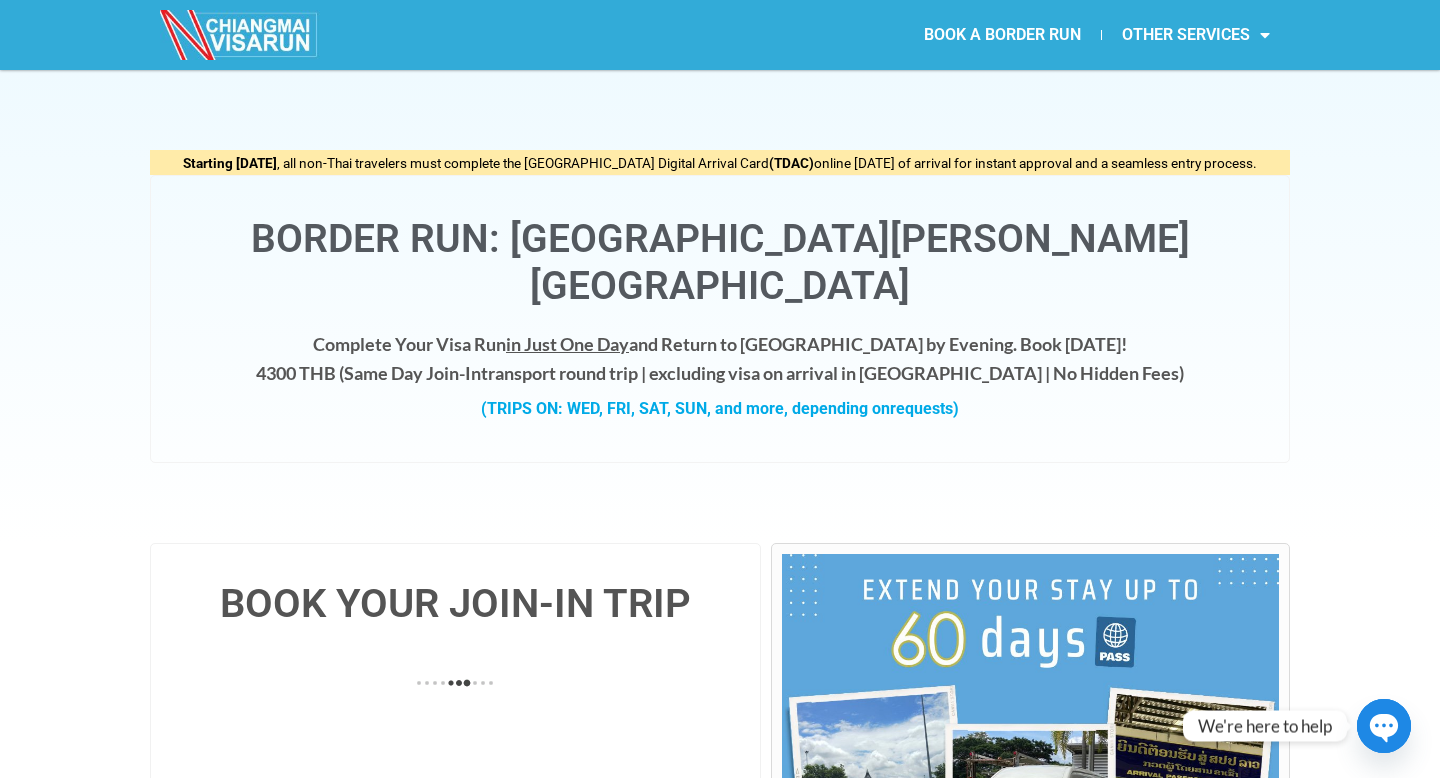 scroll, scrollTop: 0, scrollLeft: 0, axis: both 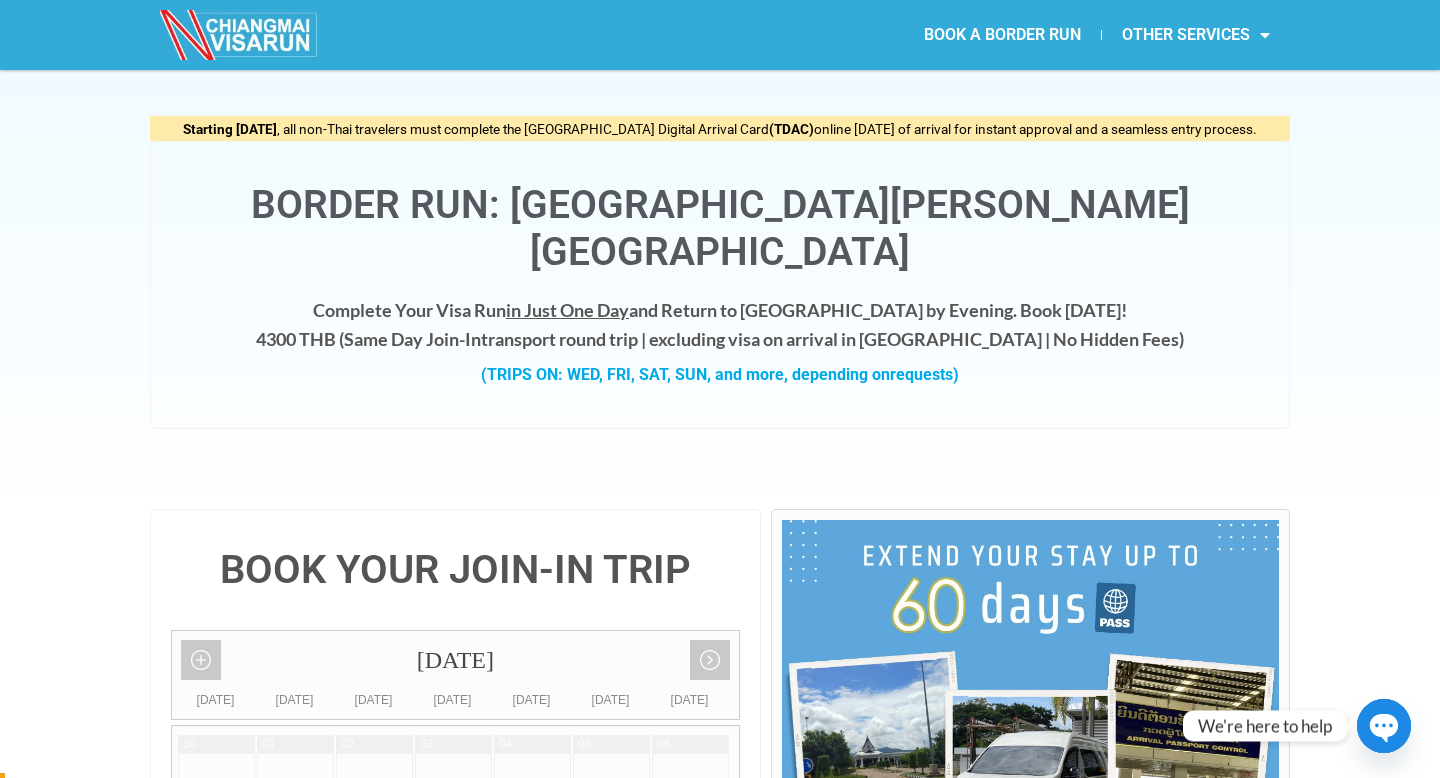 click on "Border Run: Chiang Mai - Chiang Khong" at bounding box center (720, 229) 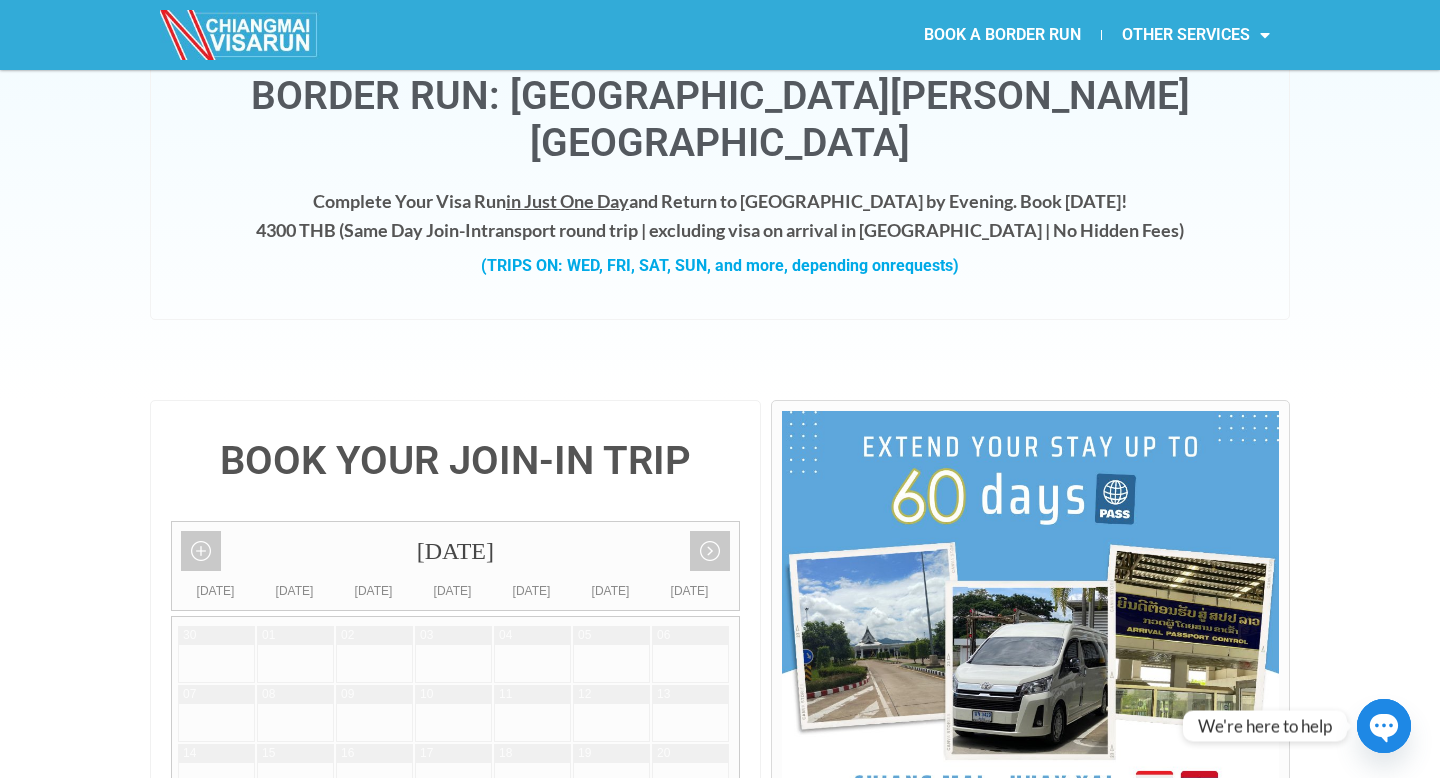 scroll, scrollTop: 0, scrollLeft: 0, axis: both 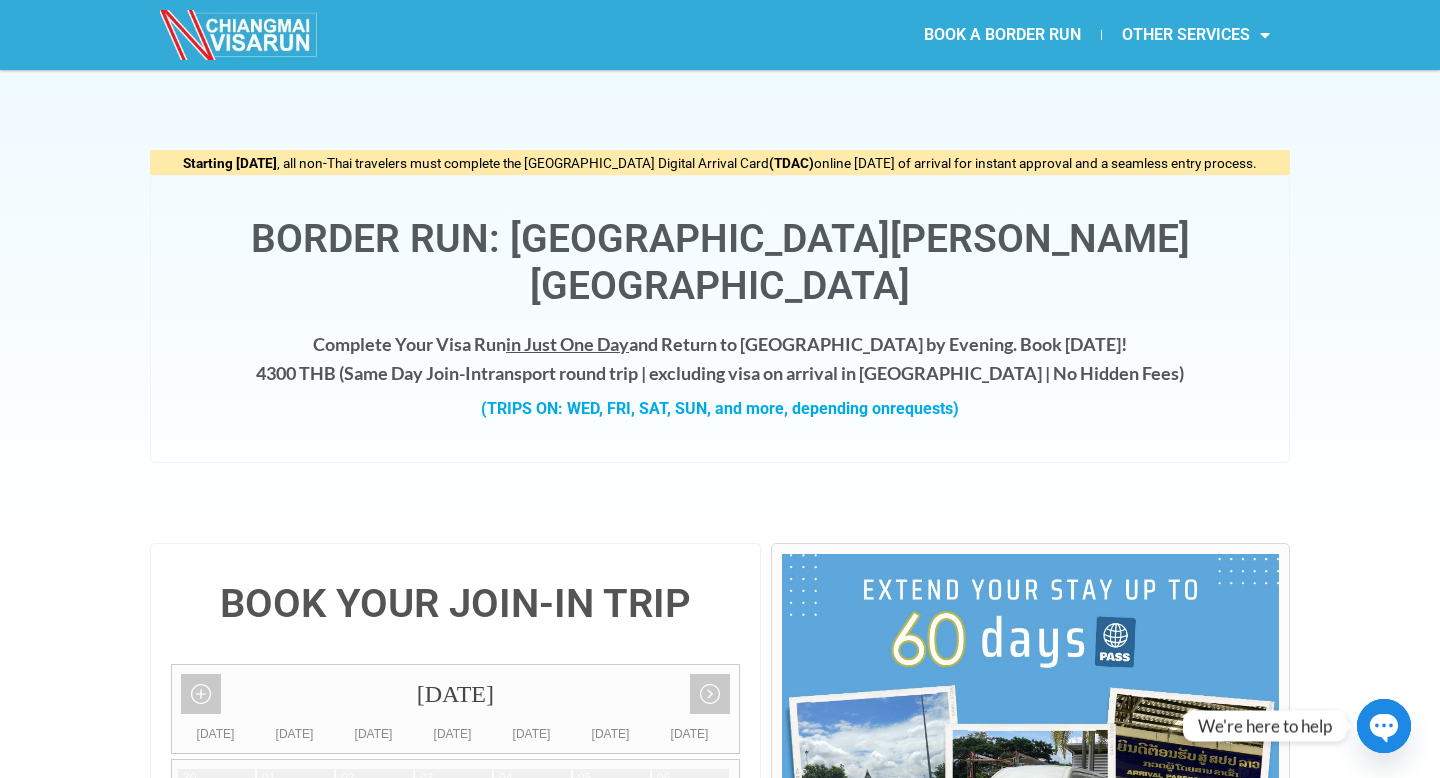 click on "BOOK A BORDER RUN" 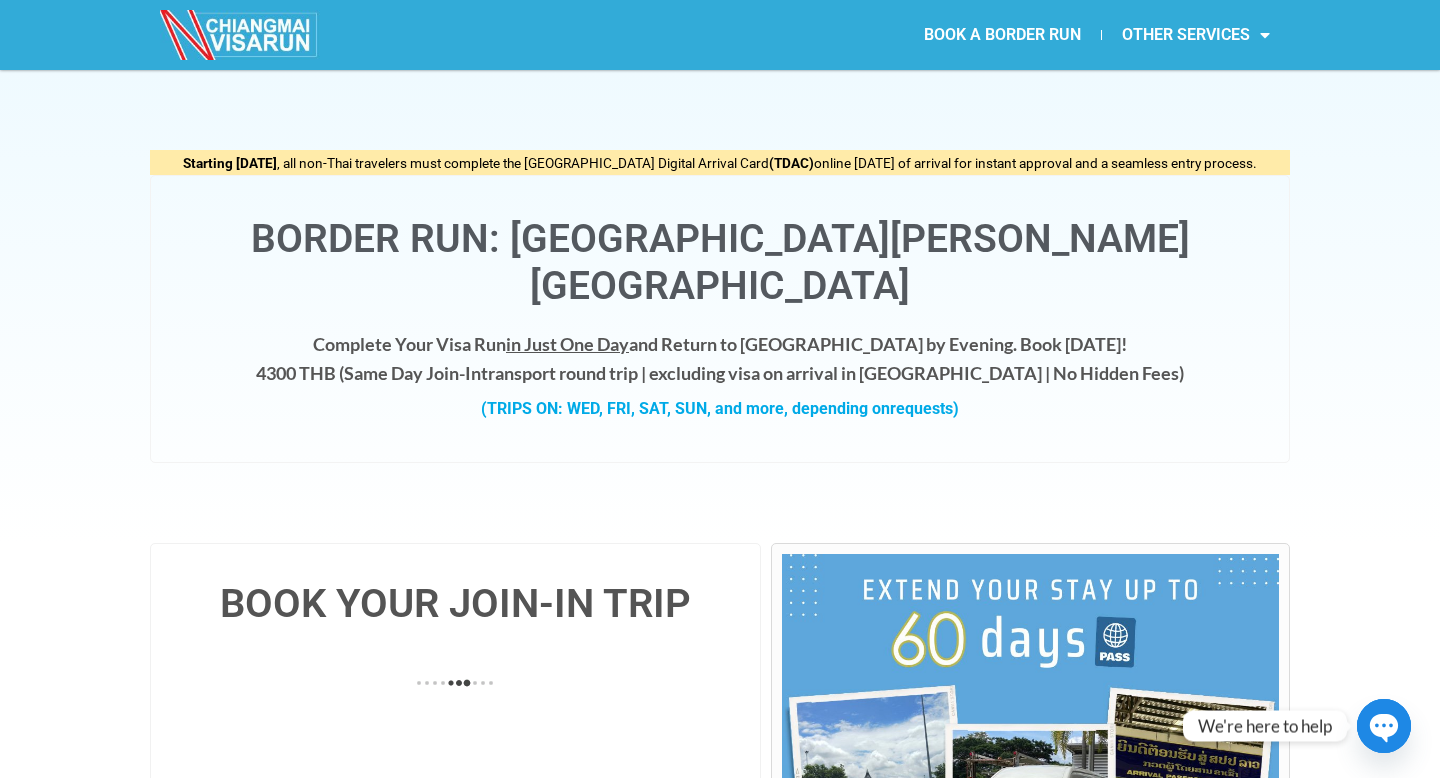 scroll, scrollTop: 0, scrollLeft: 0, axis: both 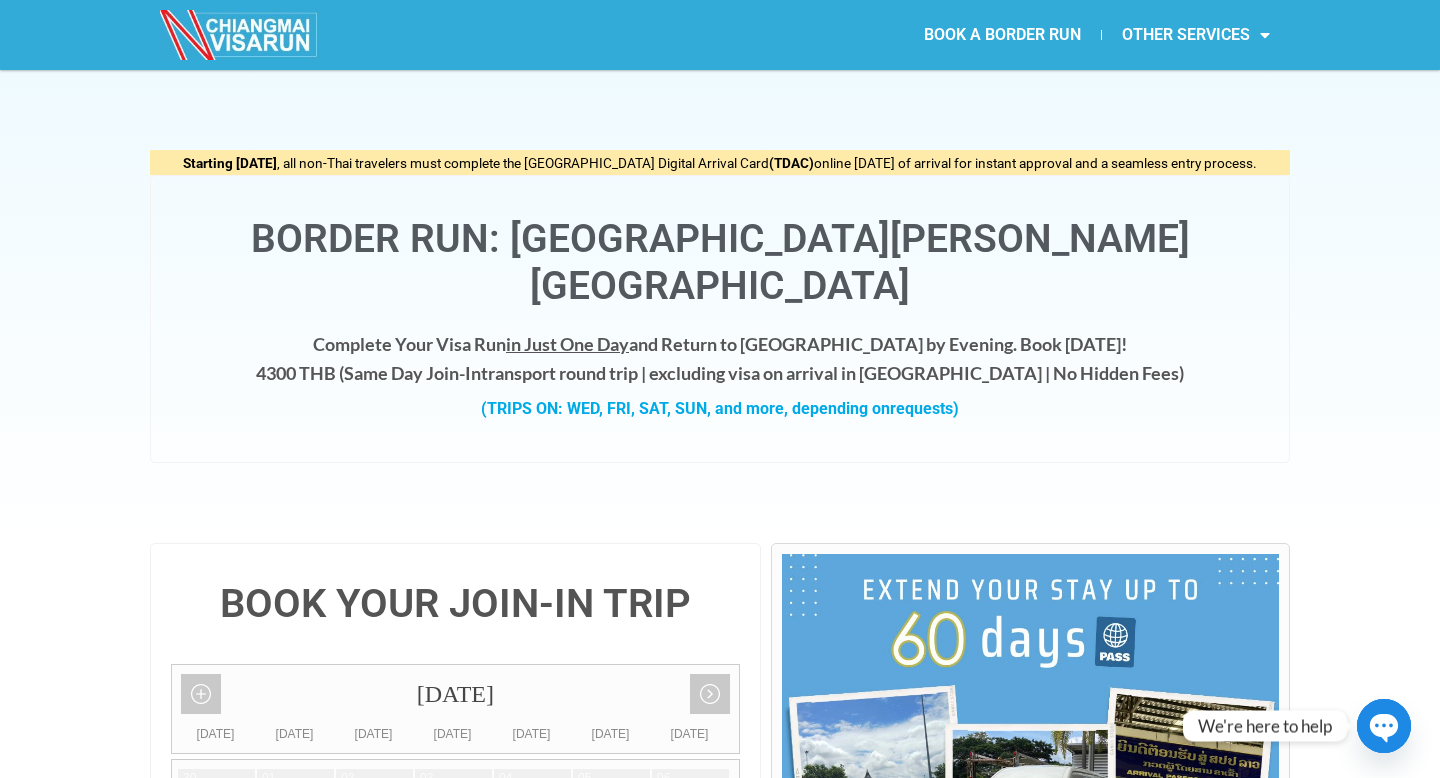 click on "BOOK A BORDER RUN" 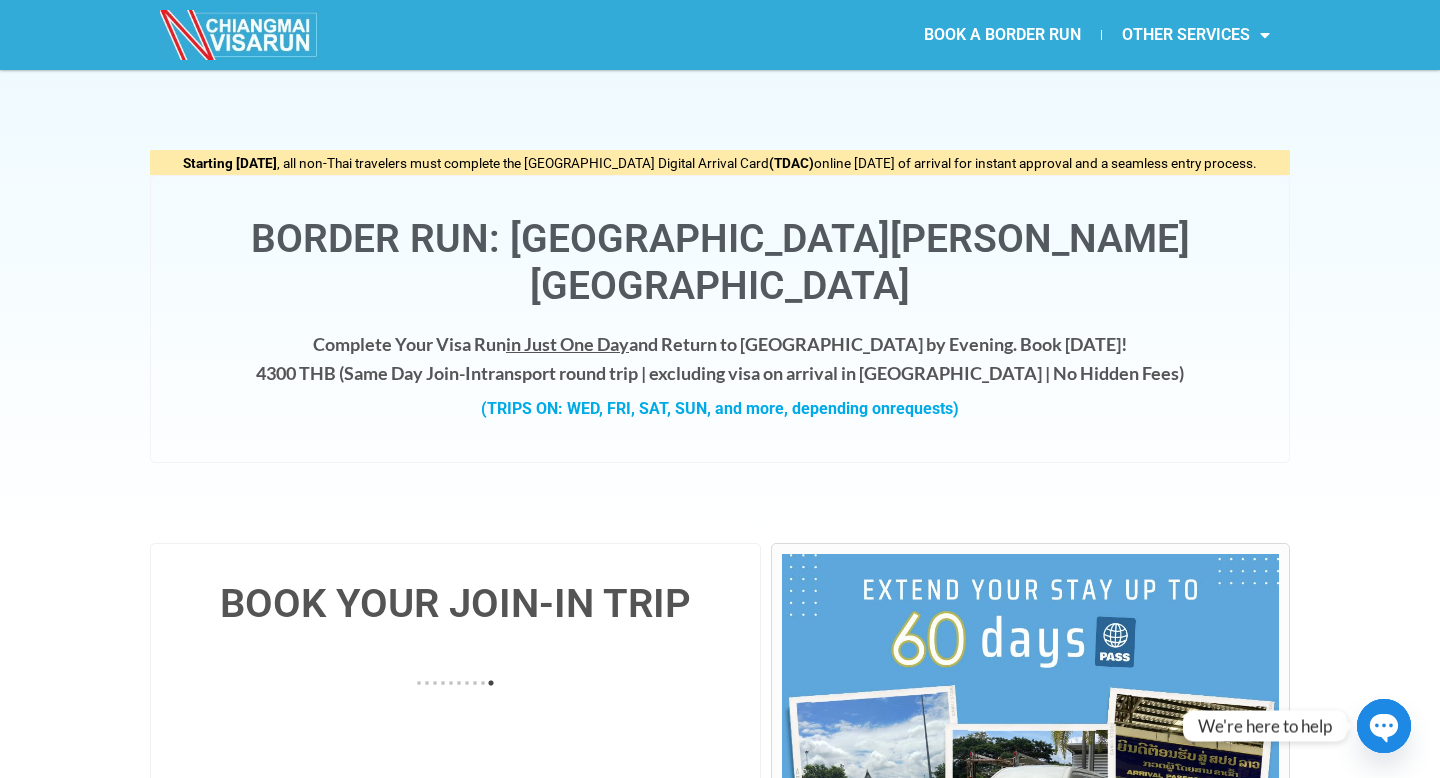 scroll, scrollTop: 0, scrollLeft: 0, axis: both 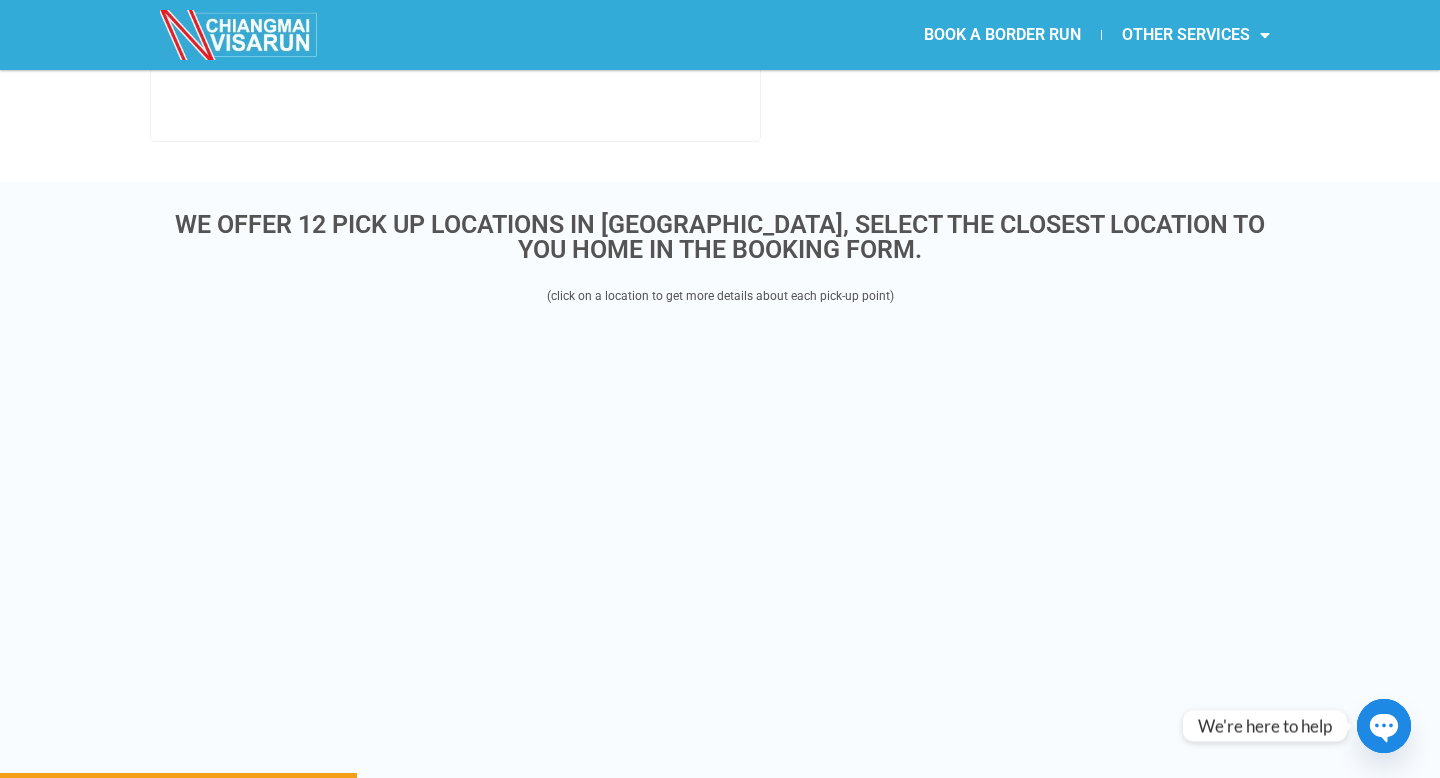 click at bounding box center (240, 35) 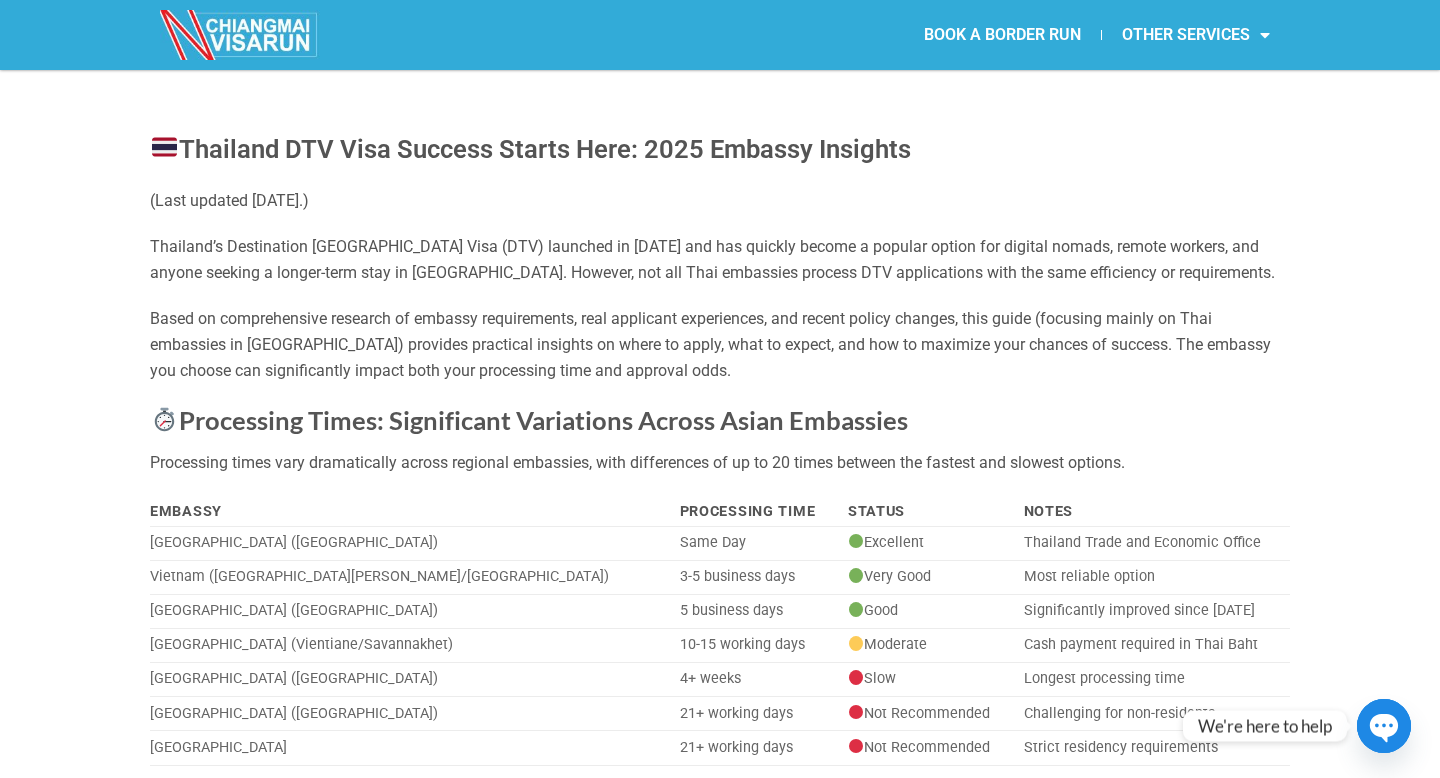 scroll, scrollTop: 4980, scrollLeft: 0, axis: vertical 